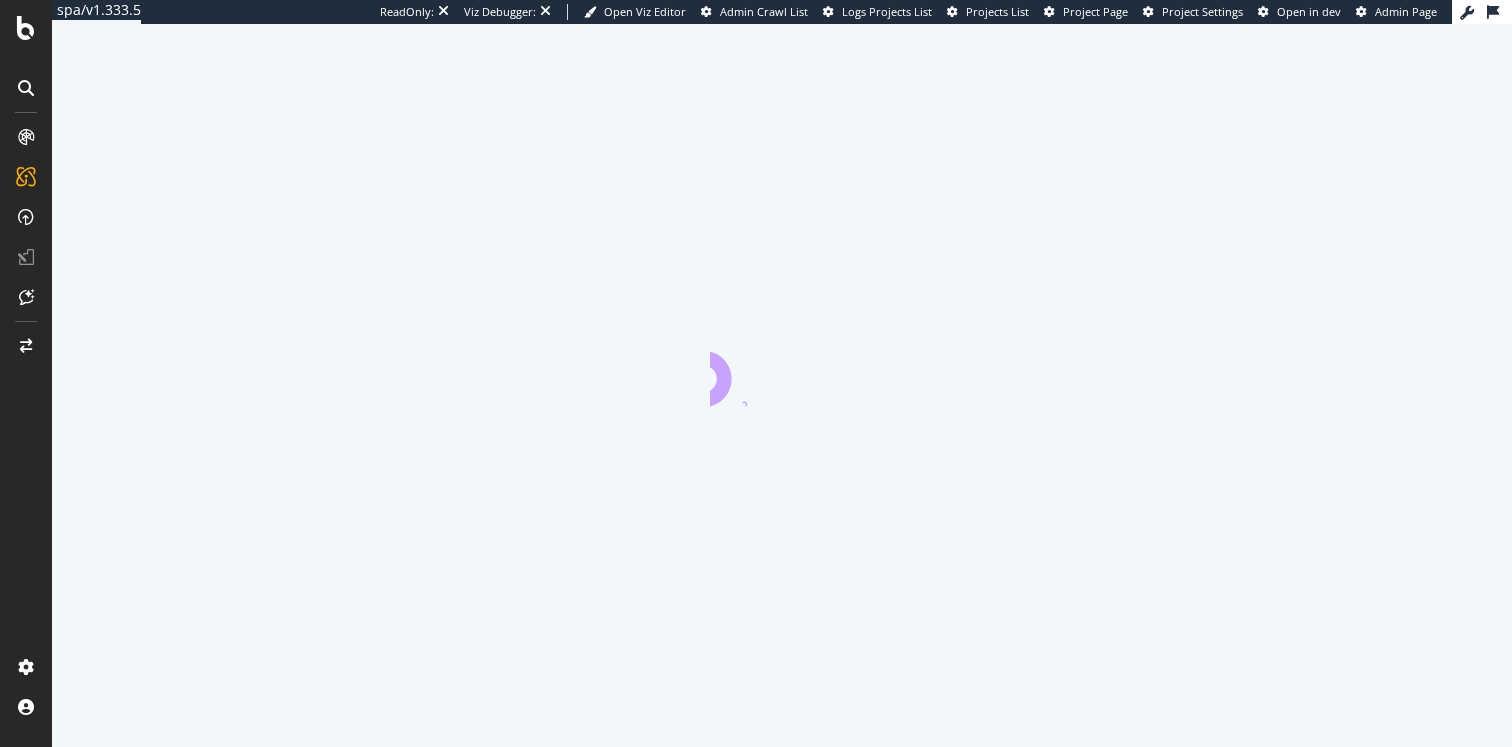 scroll, scrollTop: 0, scrollLeft: 0, axis: both 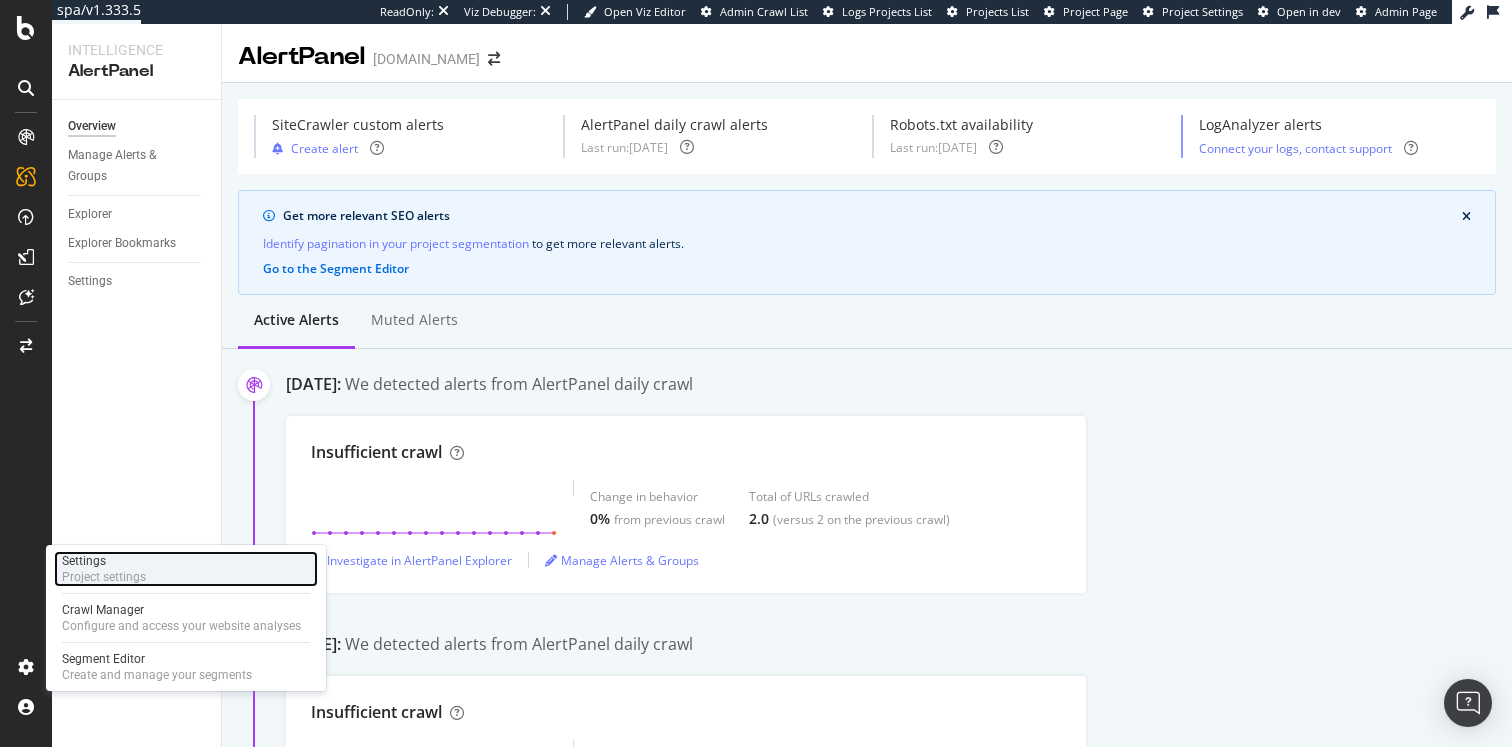 click on "Settings Project settings" at bounding box center (186, 569) 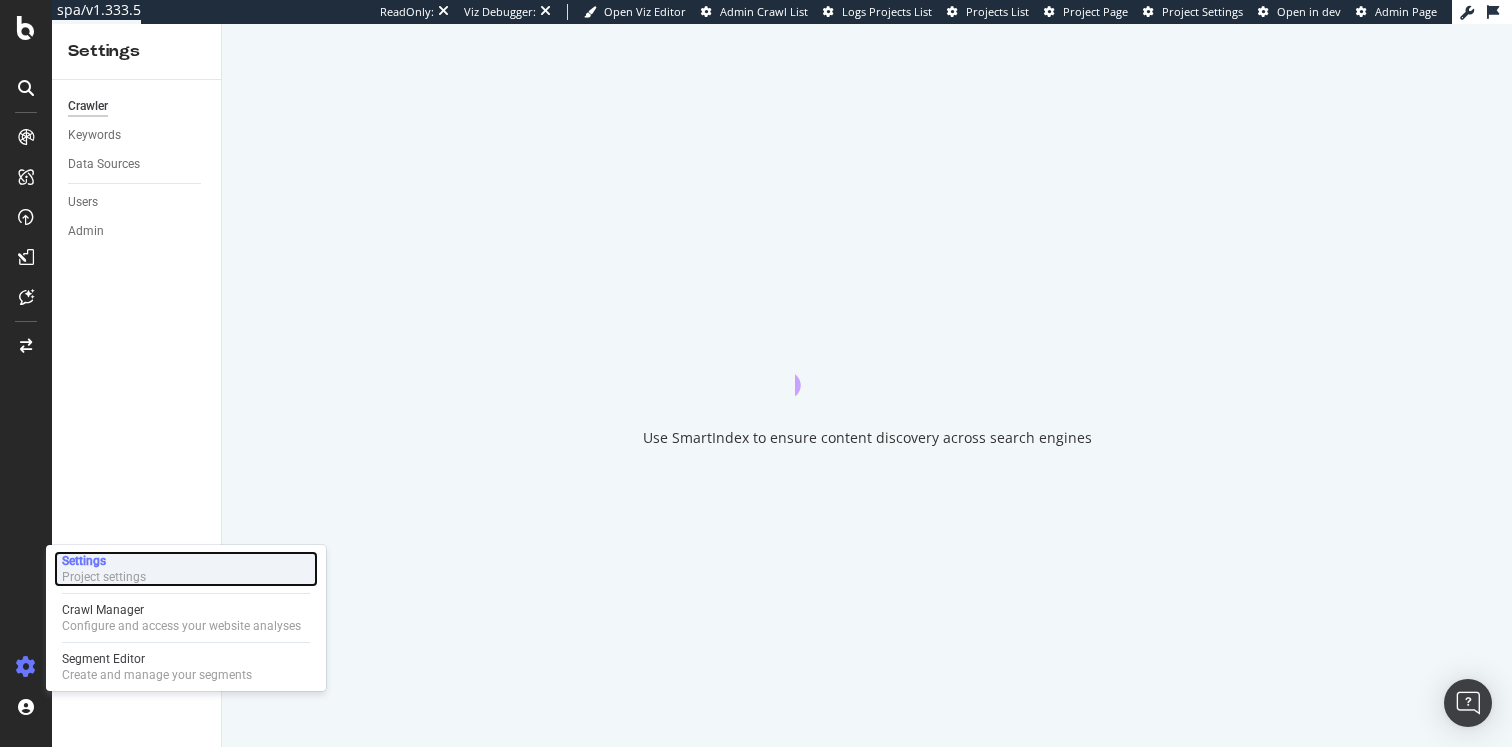 scroll, scrollTop: 0, scrollLeft: 0, axis: both 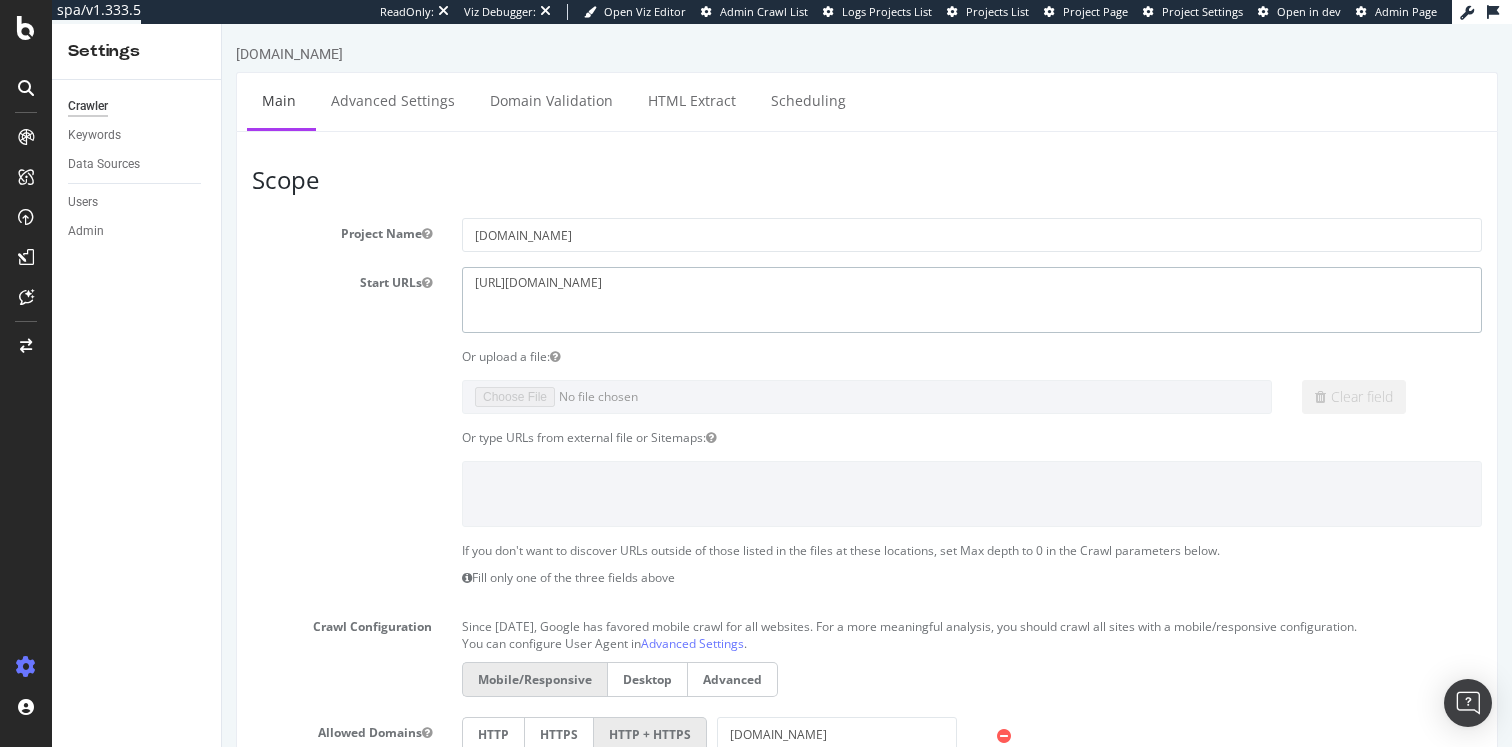 click on "[URL][DOMAIN_NAME]" at bounding box center [972, 299] 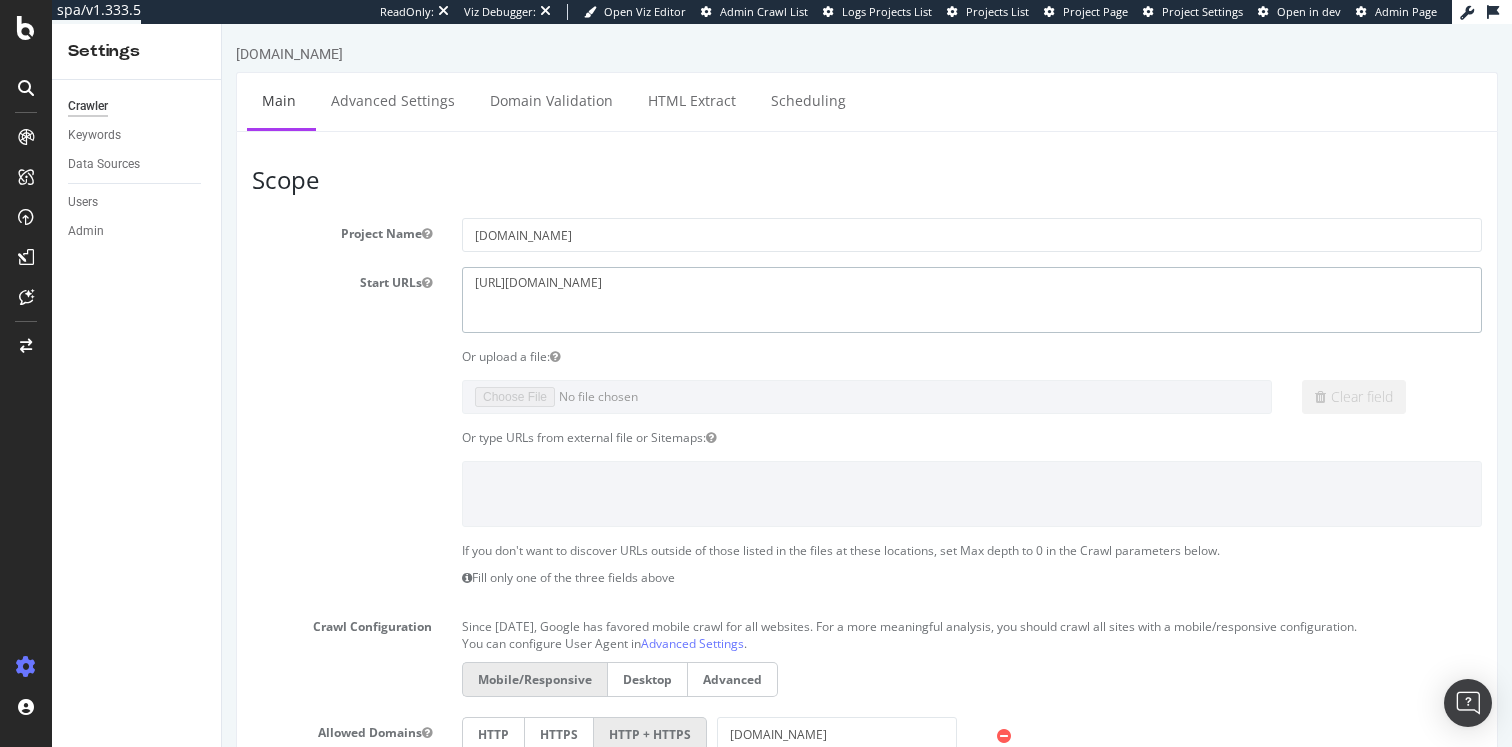 scroll, scrollTop: 67, scrollLeft: 0, axis: vertical 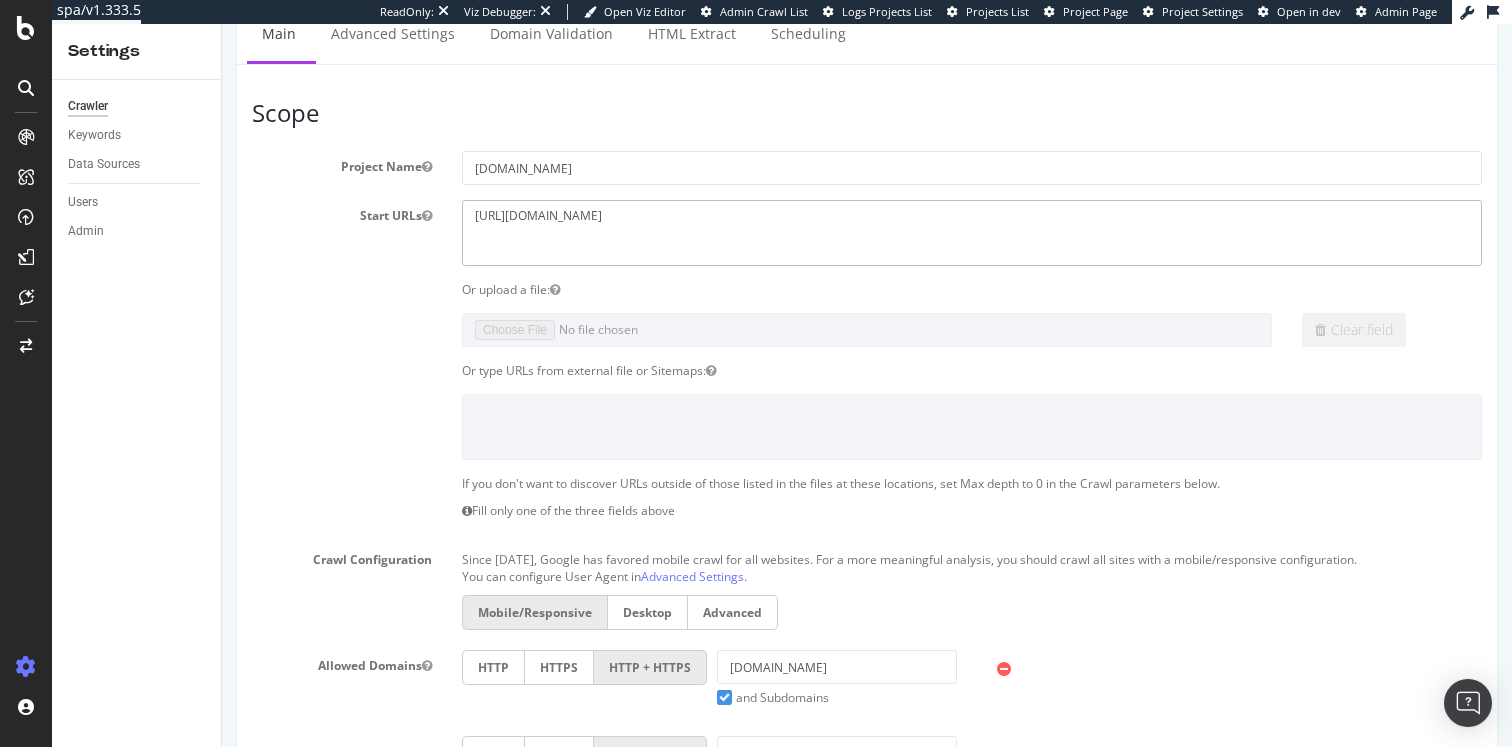 type on "[URL][DOMAIN_NAME]" 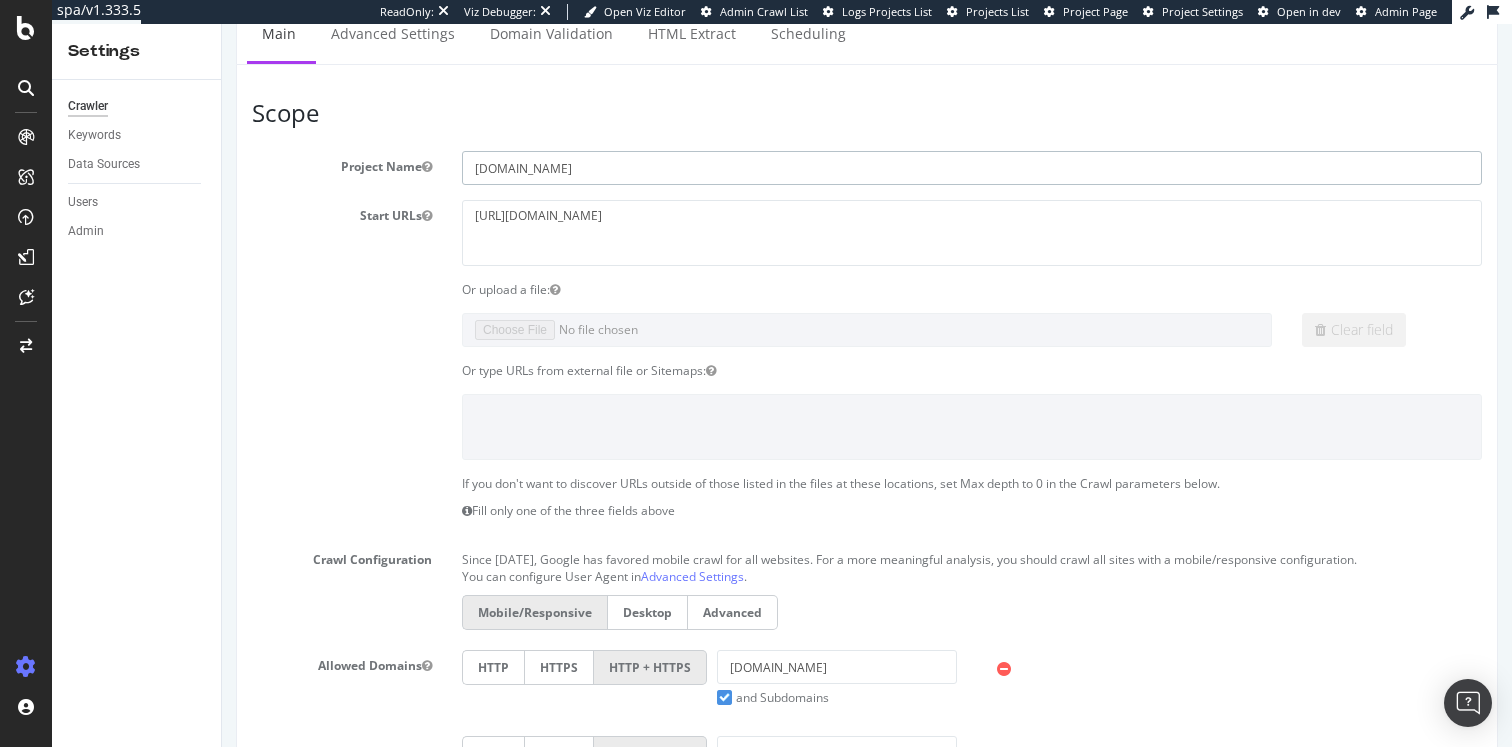 click on "[DOMAIN_NAME]" at bounding box center [972, 168] 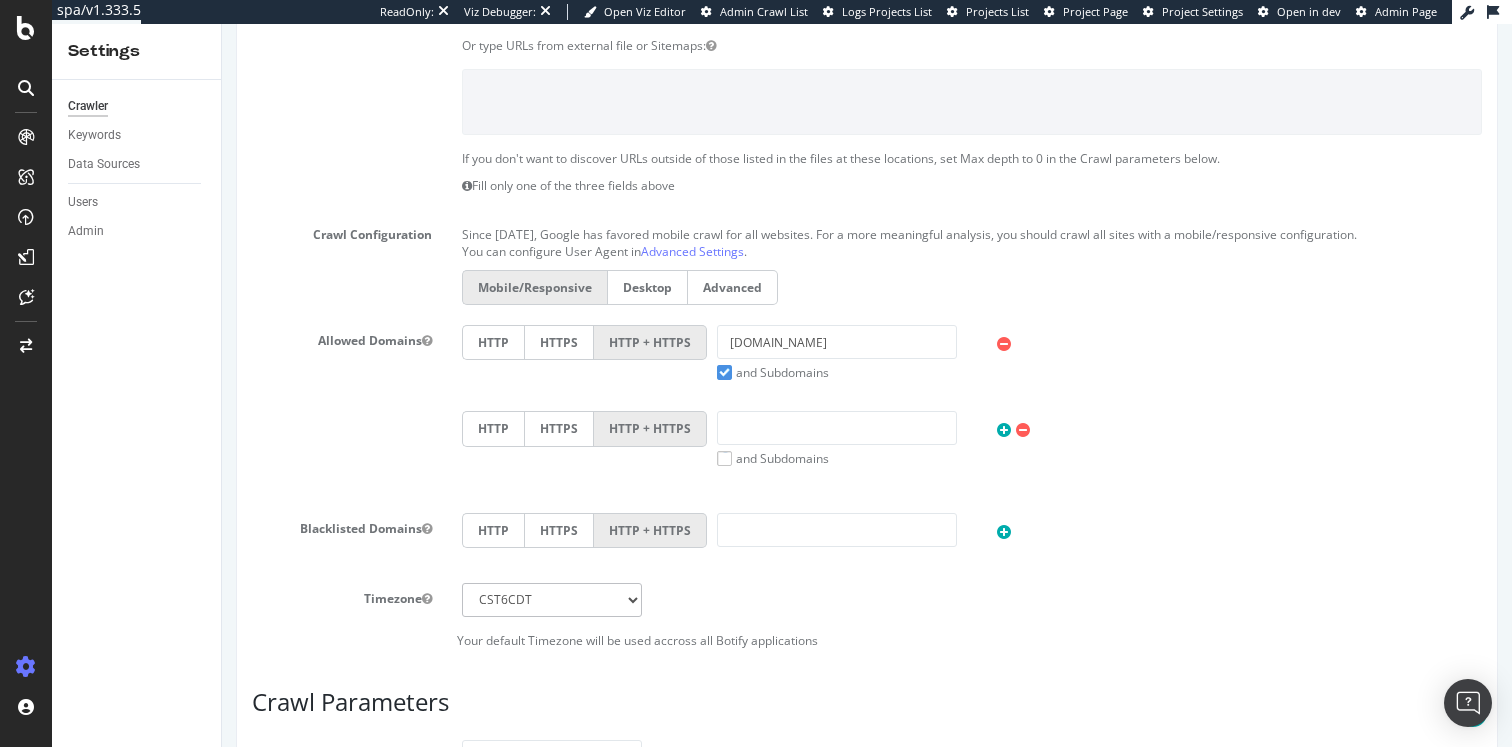 scroll, scrollTop: 396, scrollLeft: 0, axis: vertical 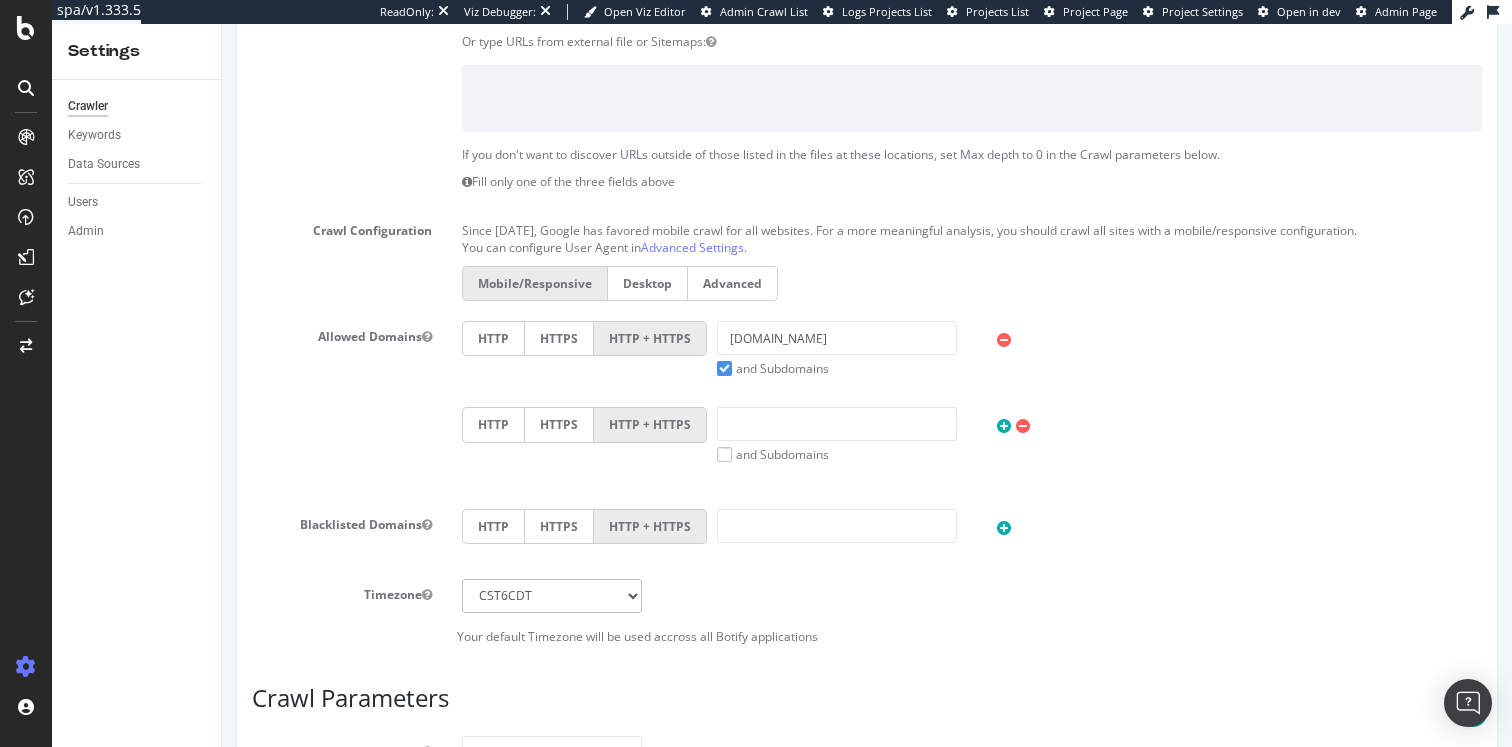 type on "[DOMAIN_NAME]" 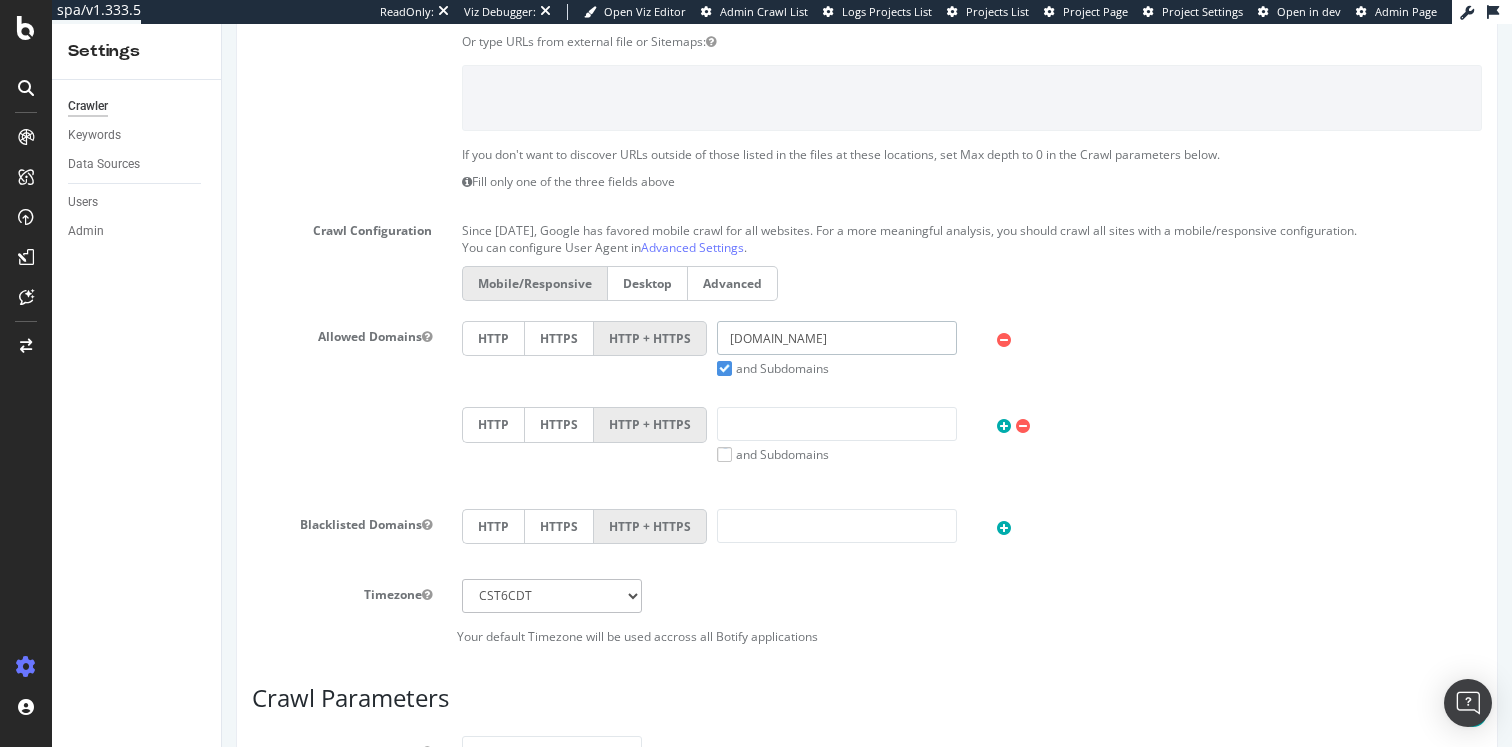 click on "[DOMAIN_NAME]" at bounding box center (837, 338) 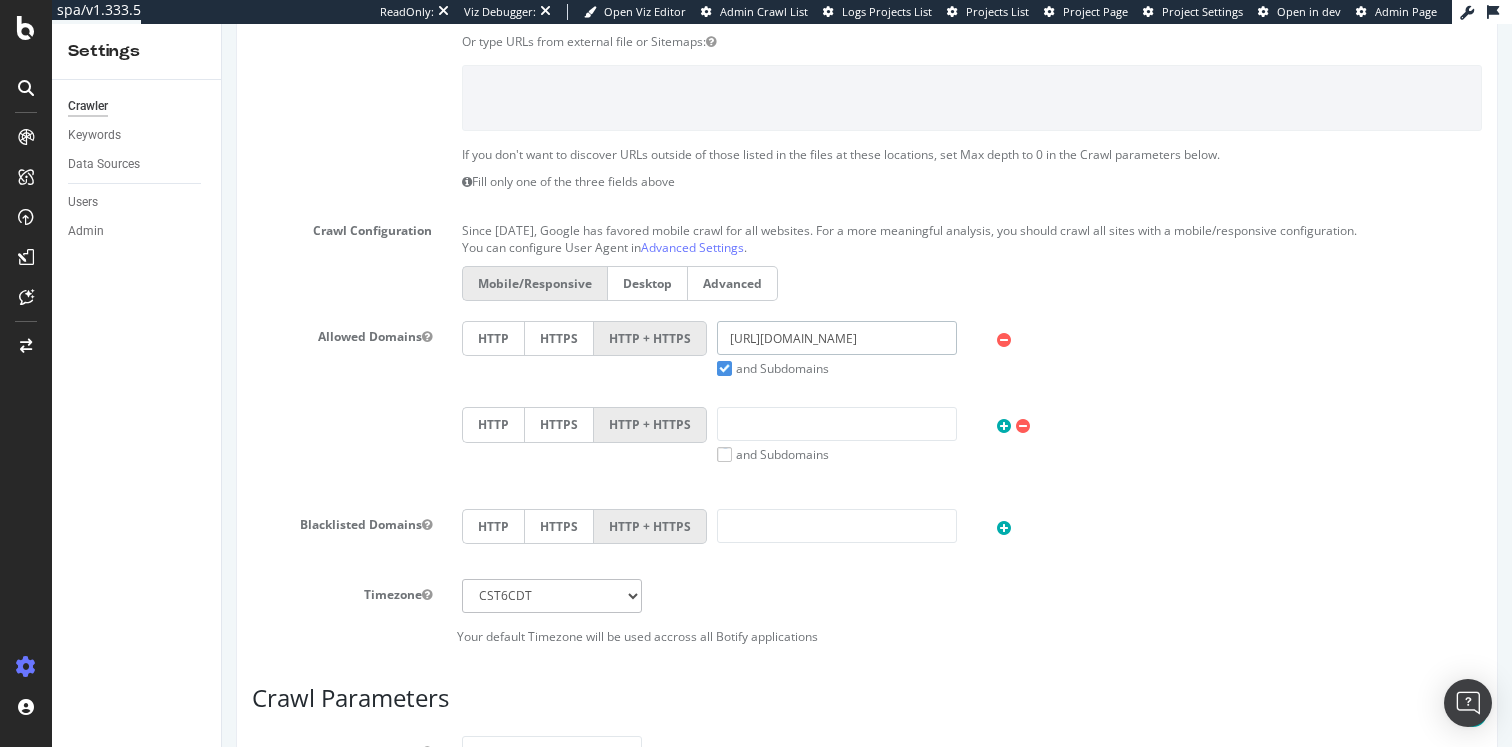 drag, startPoint x: 766, startPoint y: 339, endPoint x: 665, endPoint y: 339, distance: 101 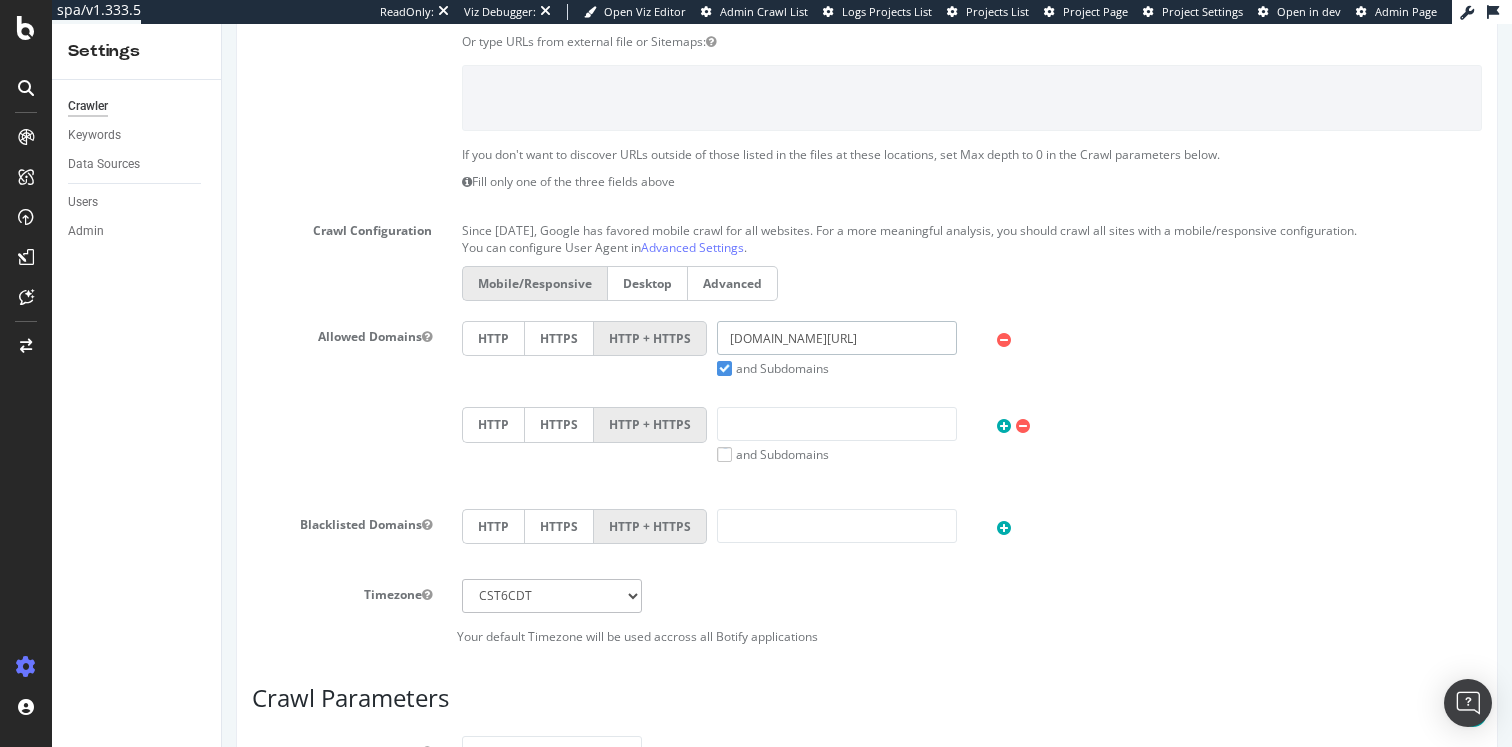 click on "[DOMAIN_NAME][URL]" at bounding box center [837, 338] 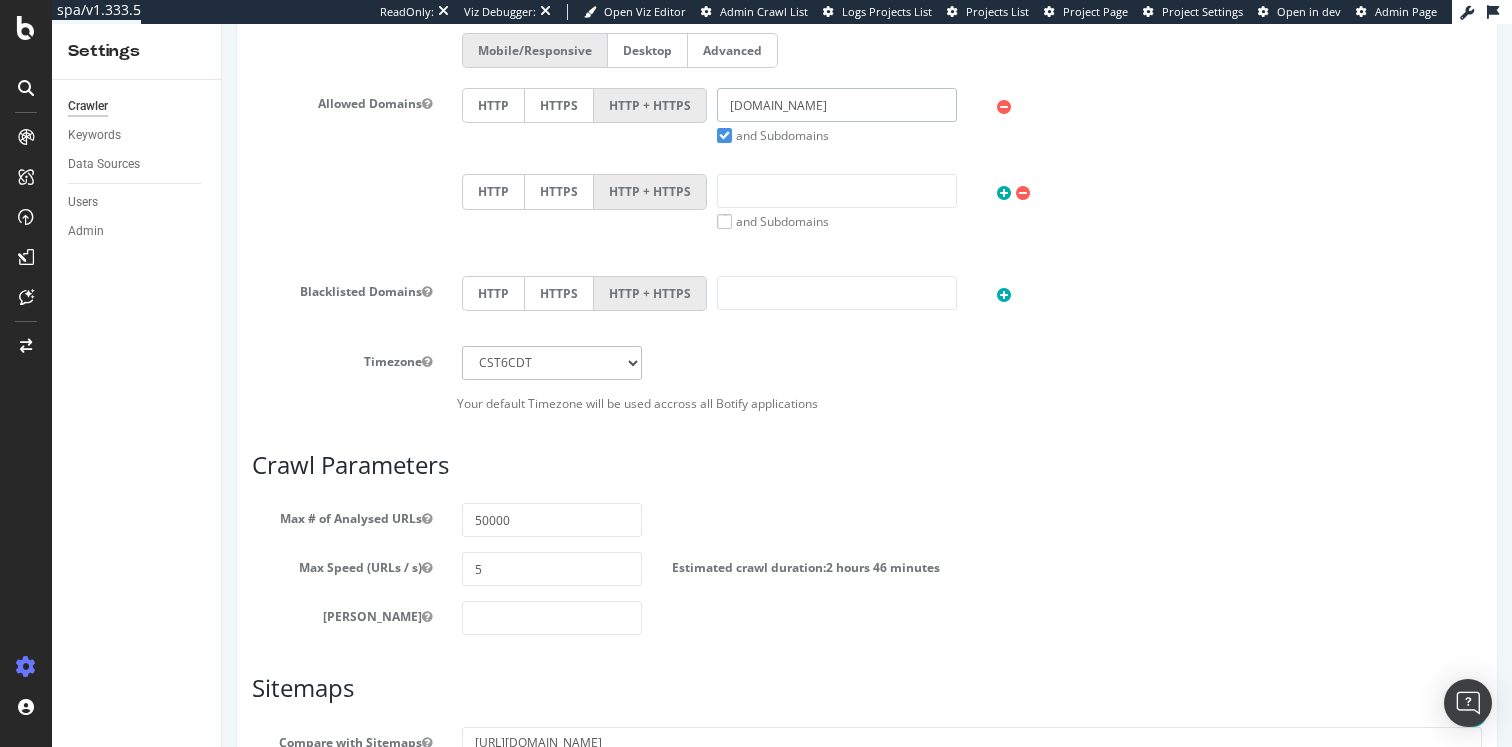 scroll, scrollTop: 874, scrollLeft: 0, axis: vertical 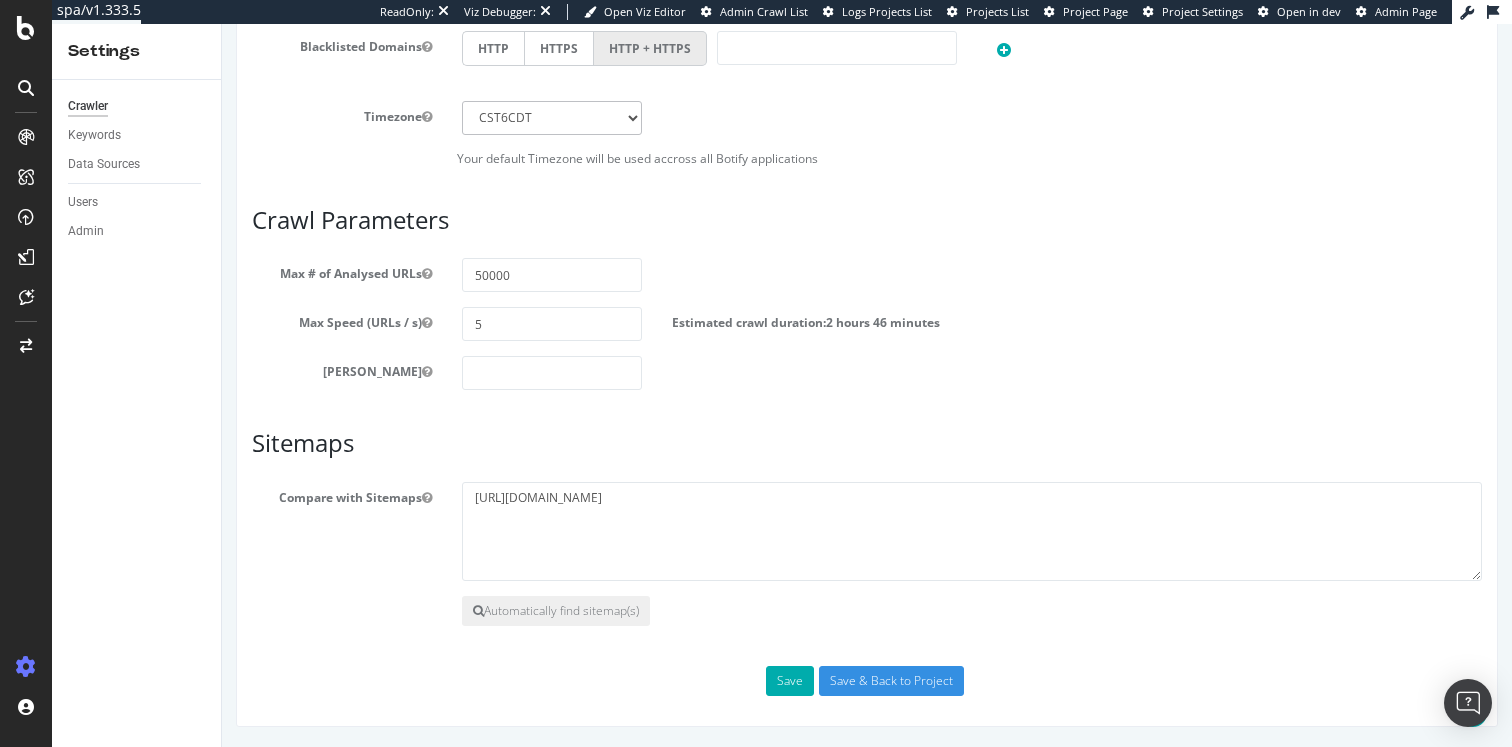 type on "[DOMAIN_NAME]" 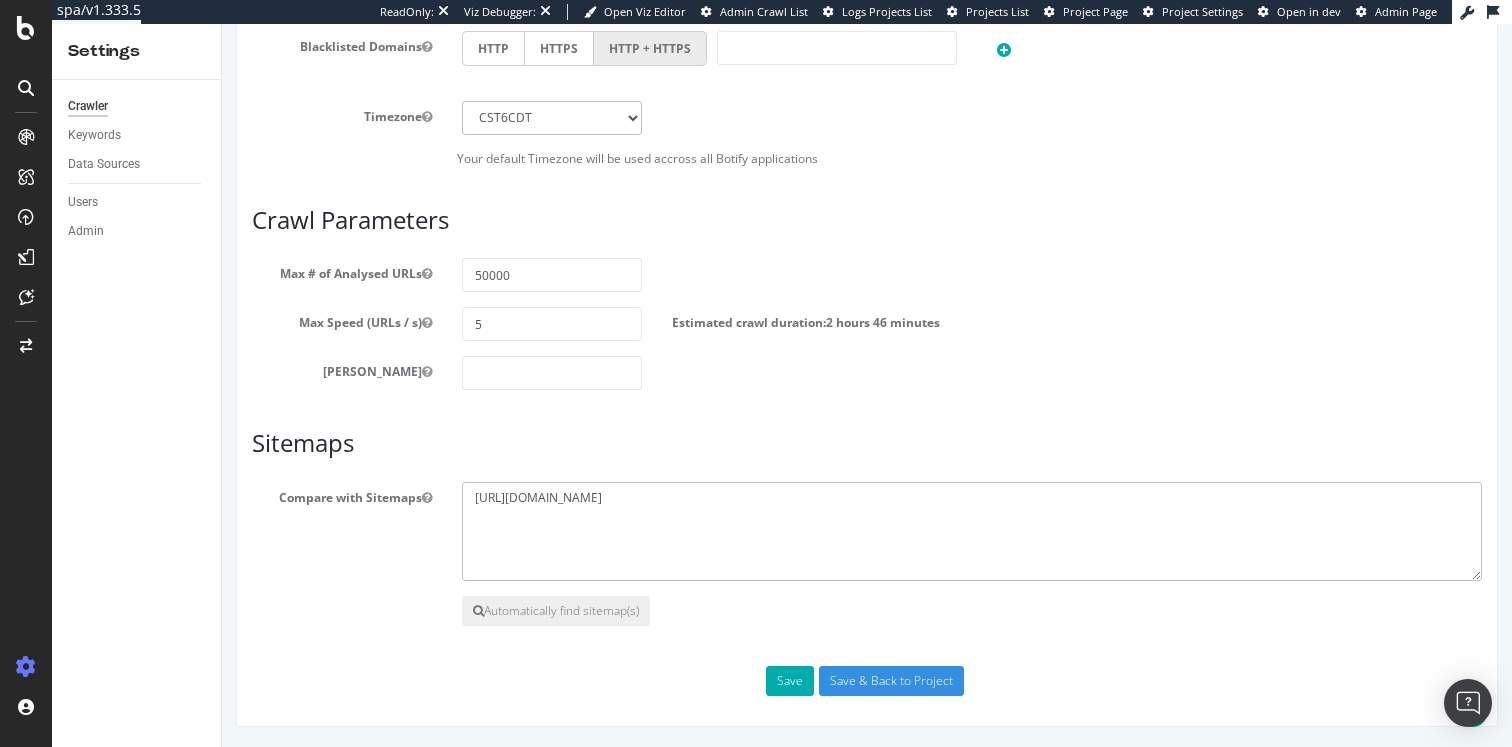 drag, startPoint x: 758, startPoint y: 522, endPoint x: 429, endPoint y: 451, distance: 336.5739 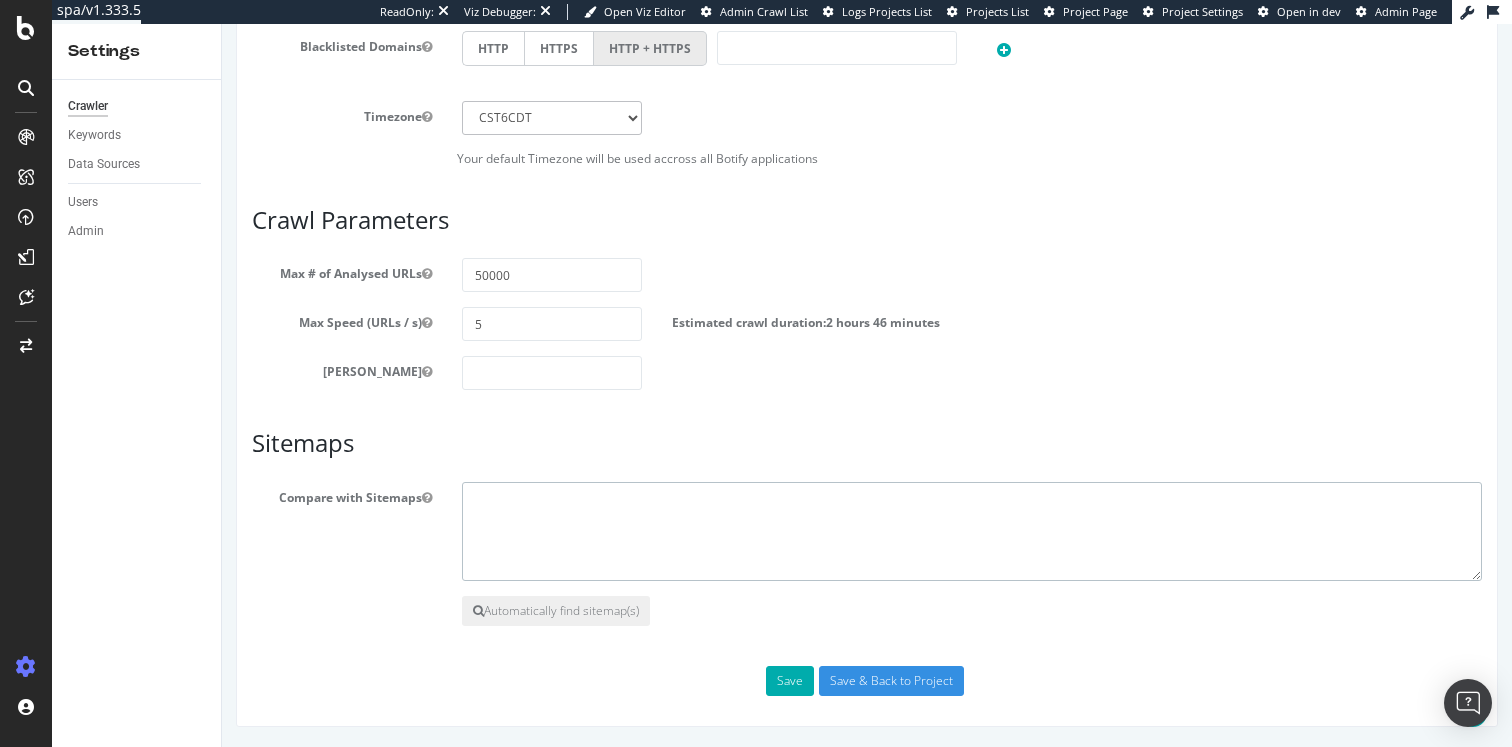 paste on "[URL][DOMAIN_NAME]" 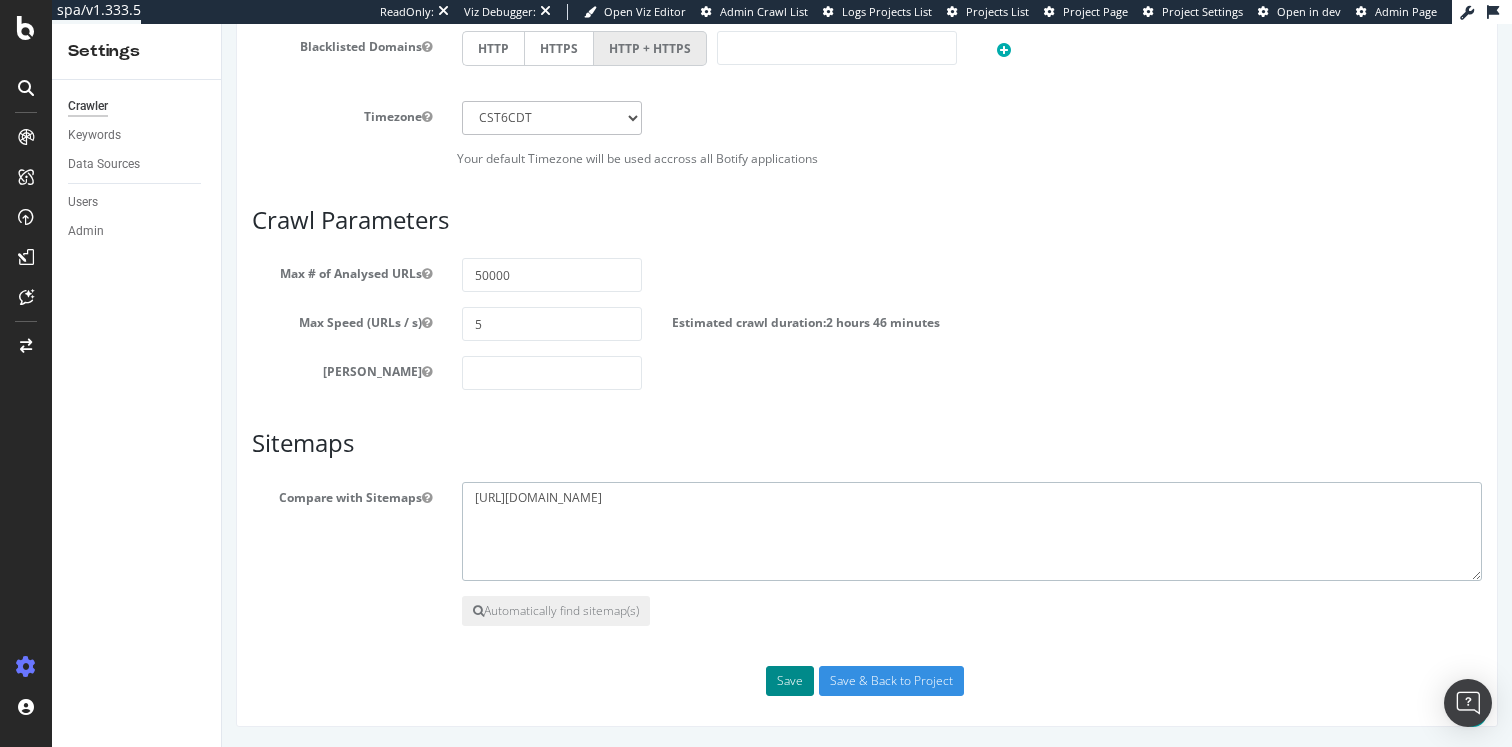 type on "[URL][DOMAIN_NAME]" 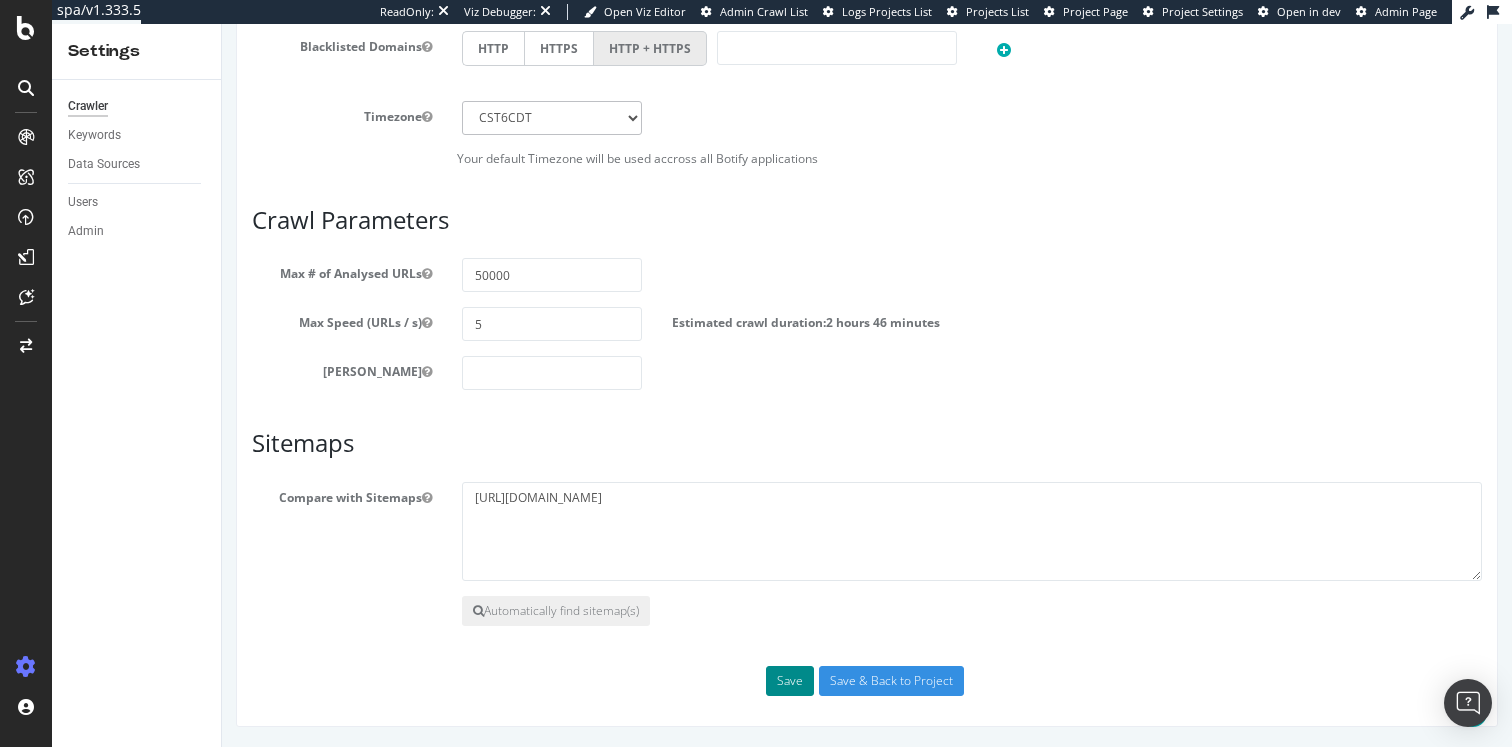 click on "Save" at bounding box center (790, 681) 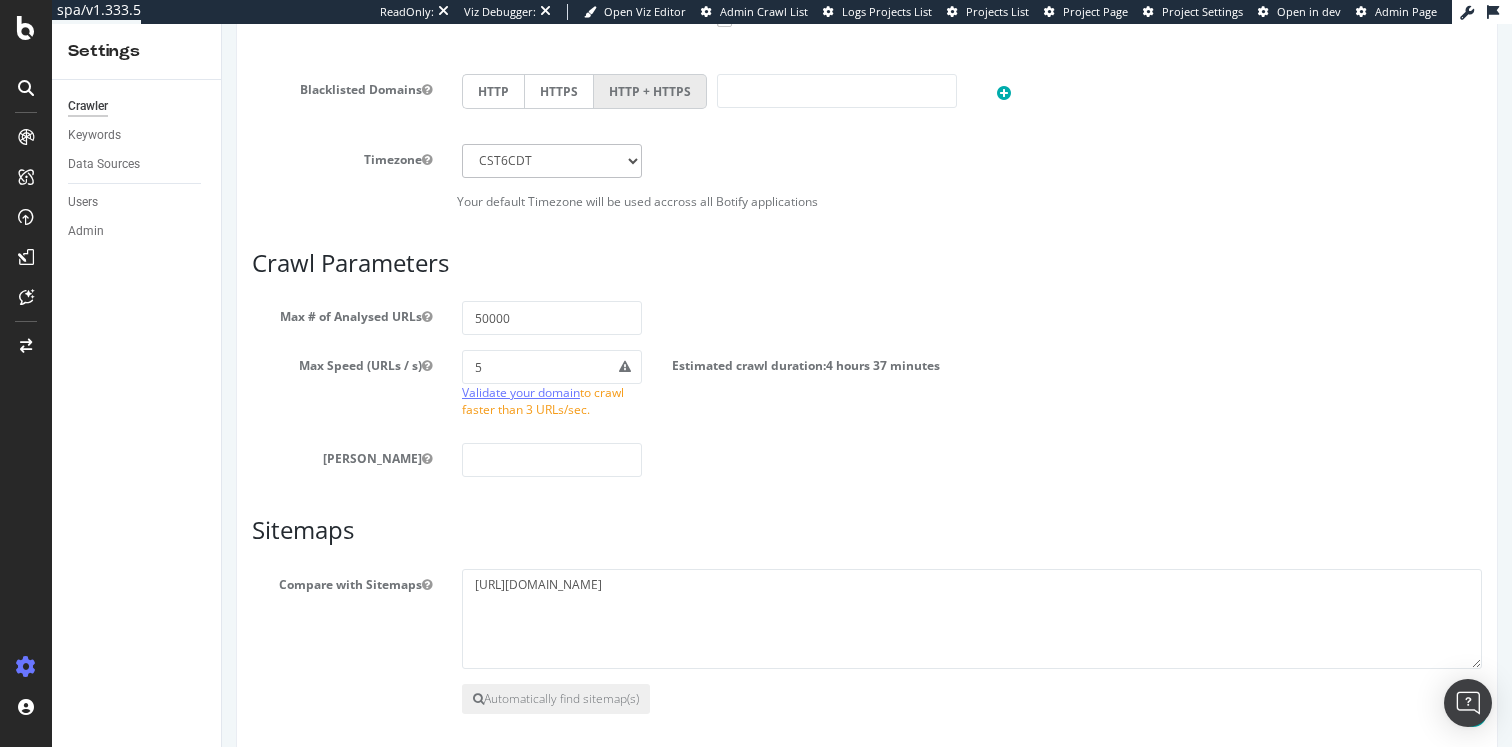 scroll, scrollTop: 1092, scrollLeft: 0, axis: vertical 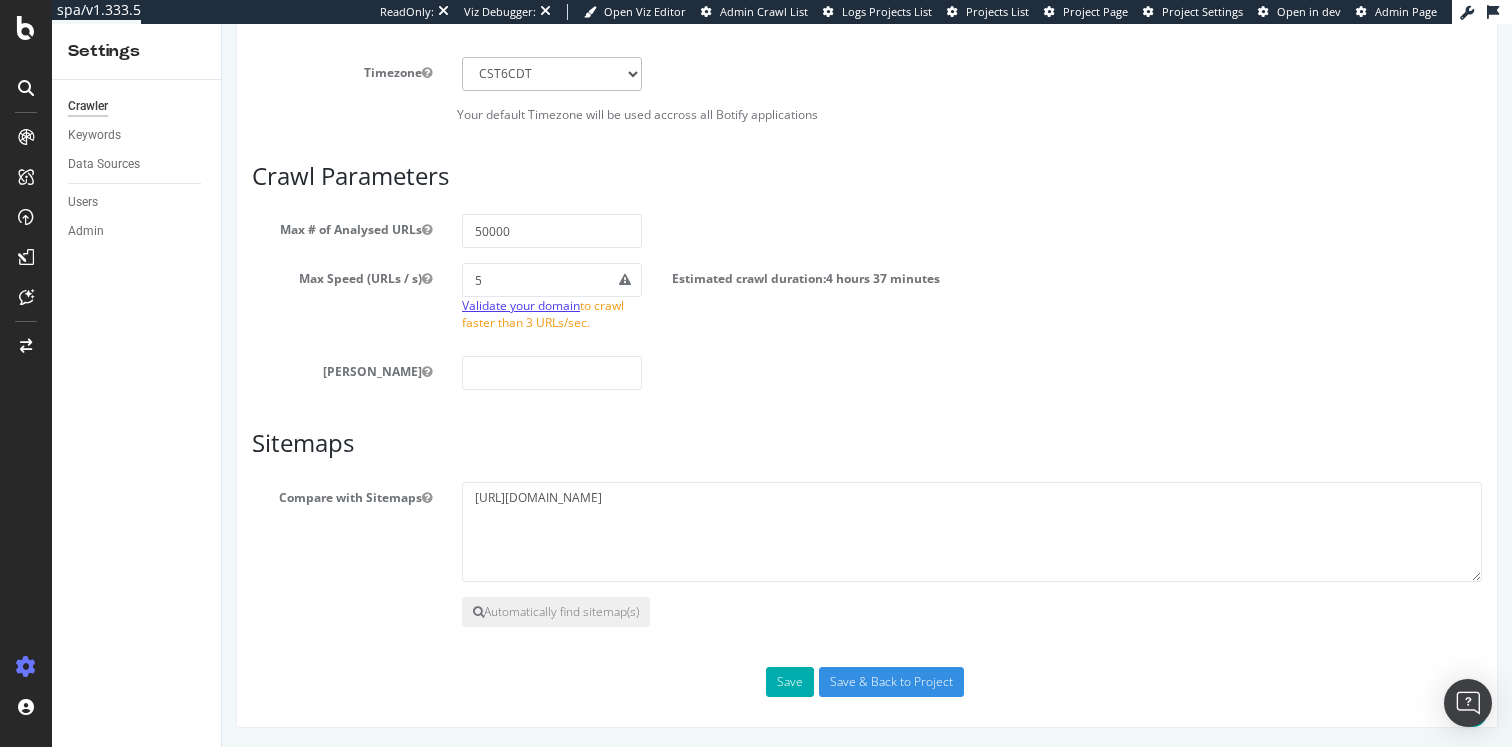 click on "Validate your domain" at bounding box center (521, 305) 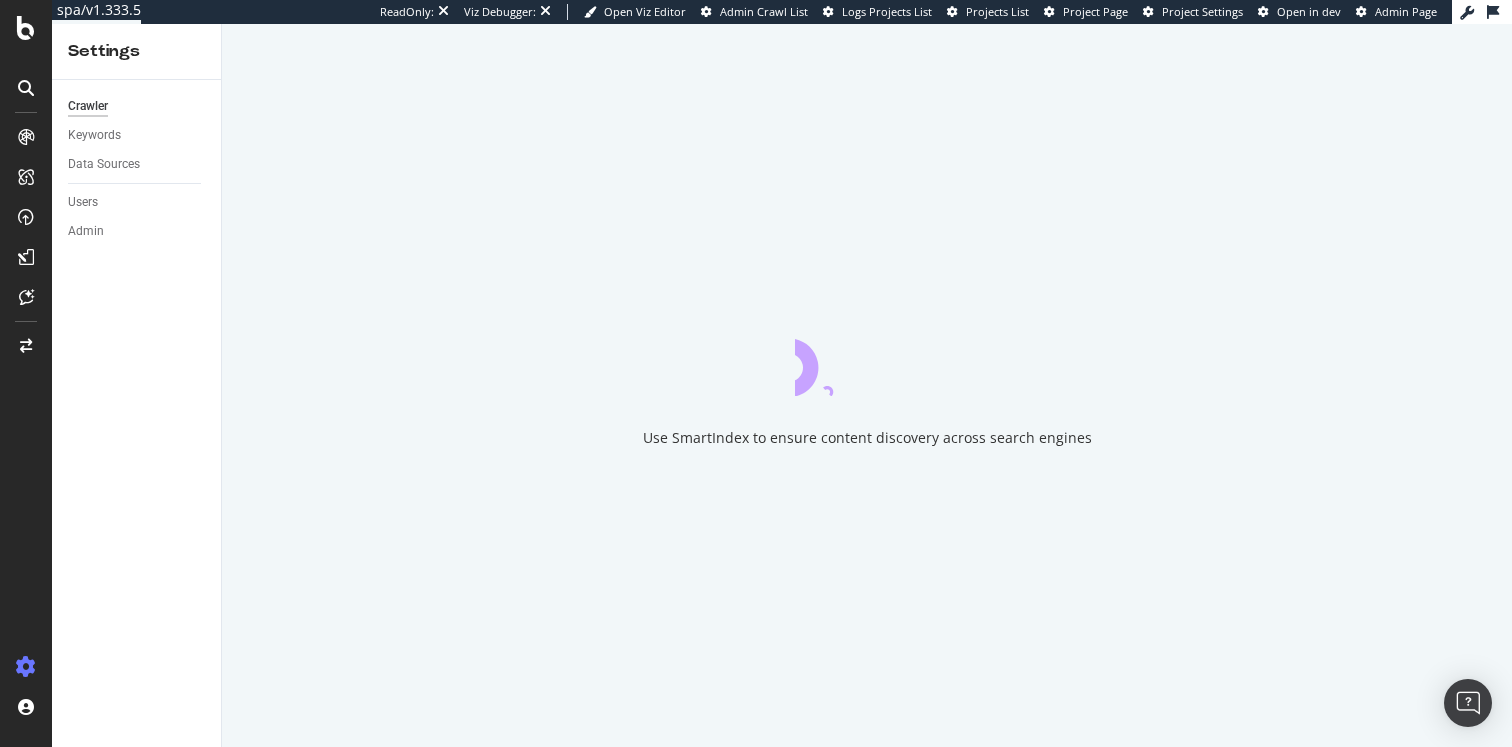 scroll, scrollTop: 0, scrollLeft: 0, axis: both 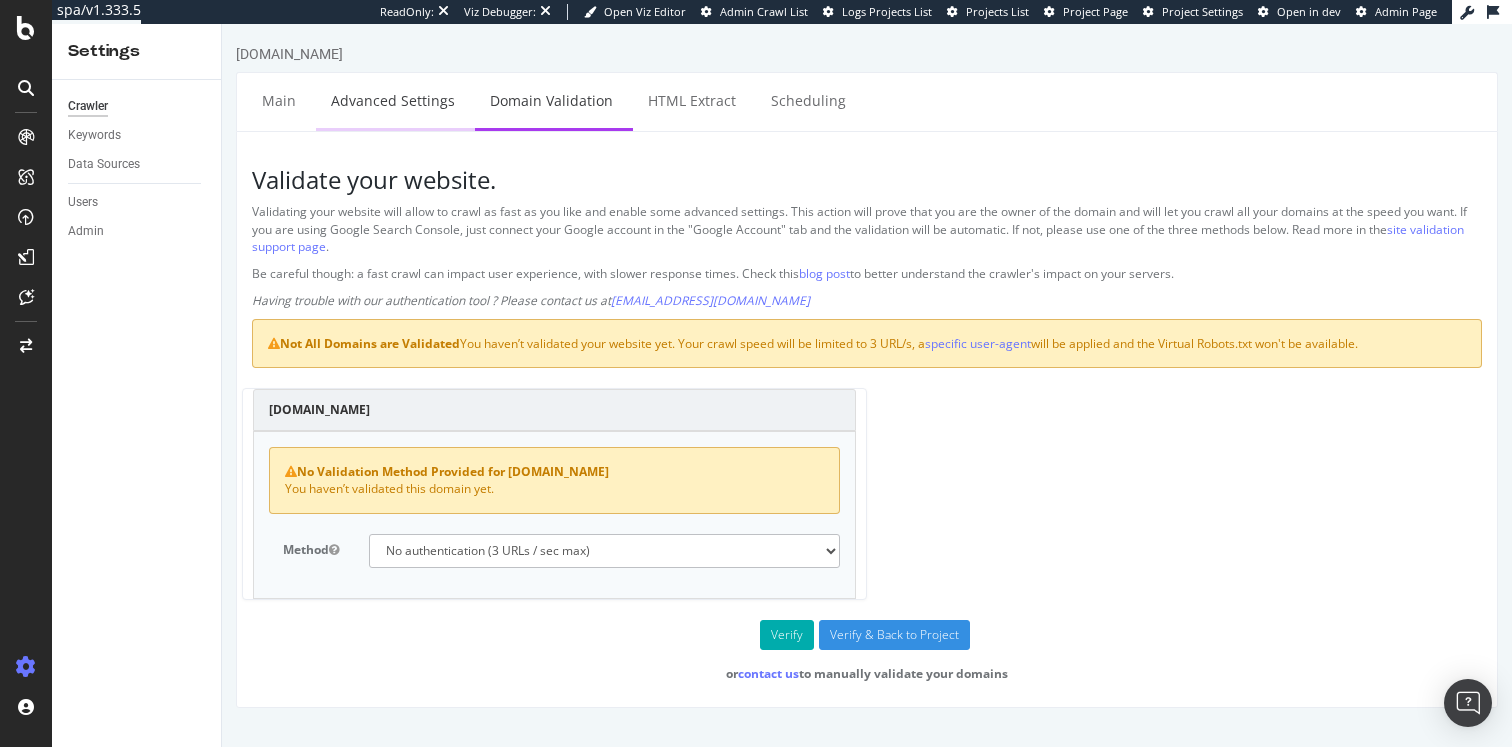 click on "Advanced Settings" at bounding box center (393, 100) 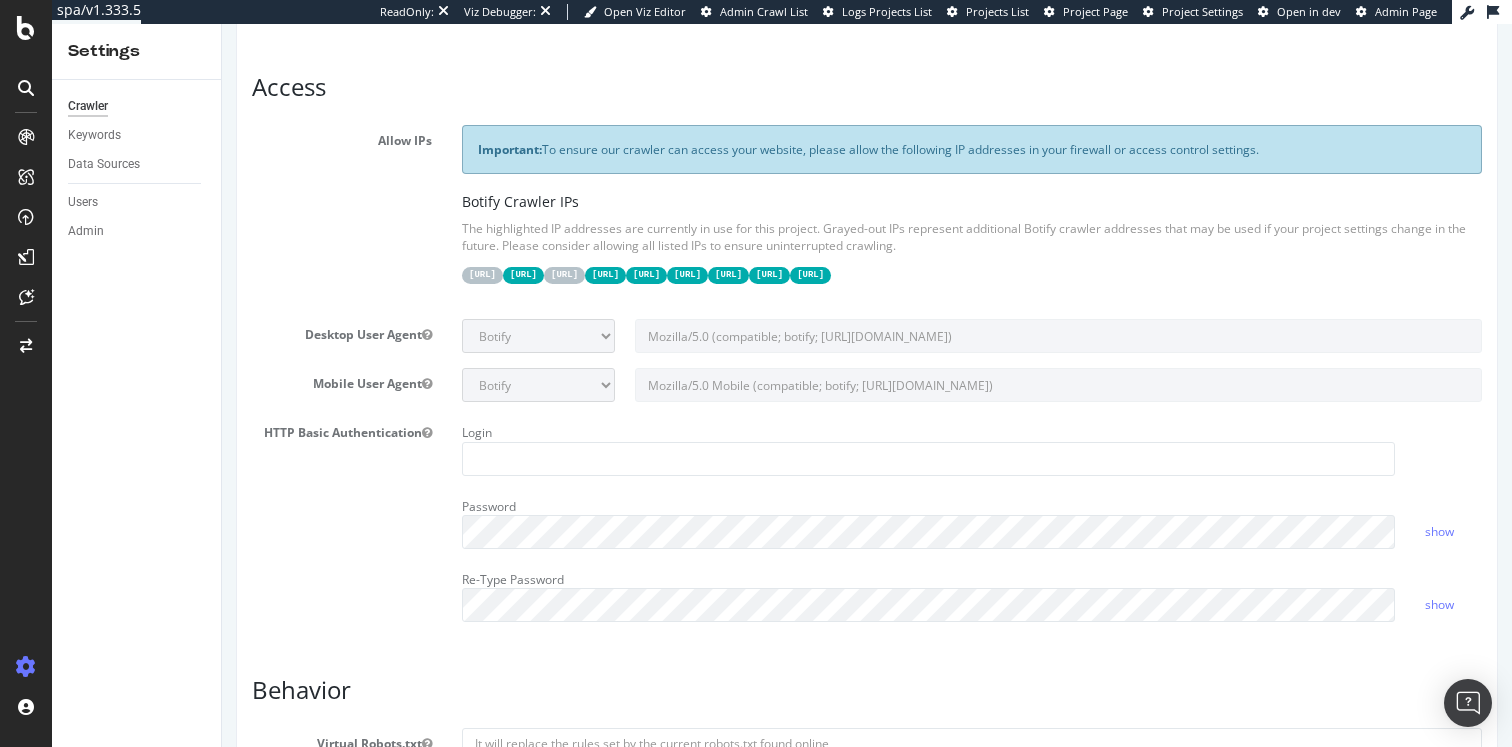 scroll, scrollTop: 0, scrollLeft: 0, axis: both 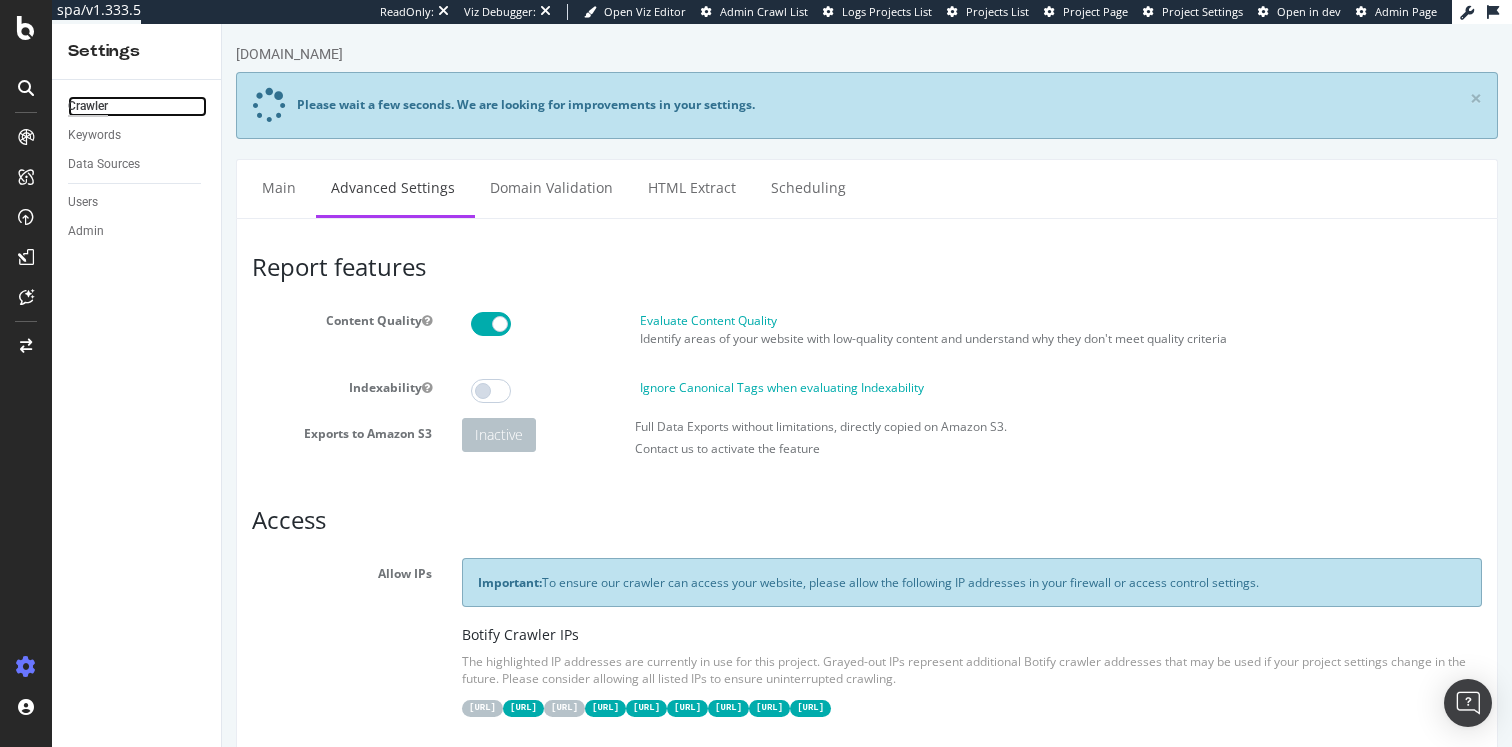 click on "Crawler" at bounding box center [88, 106] 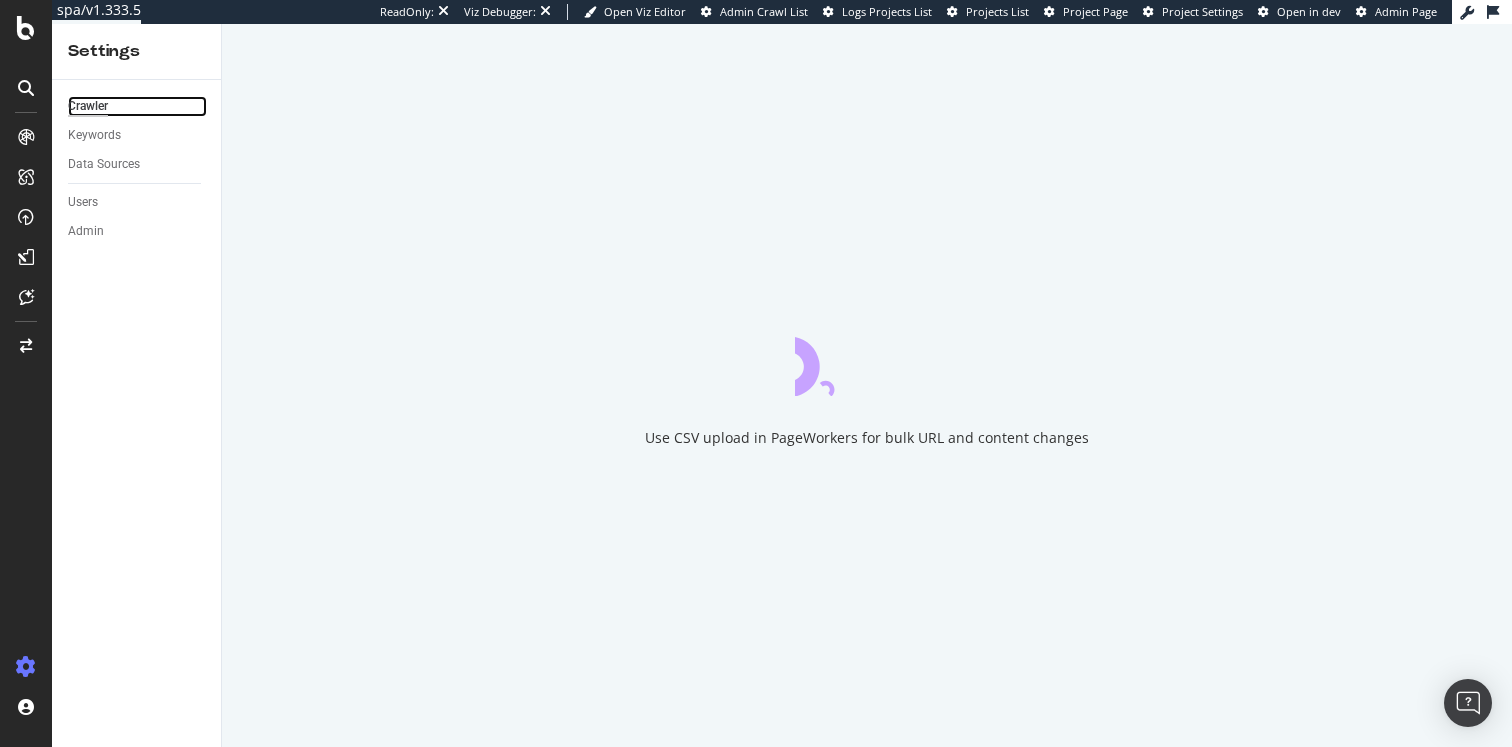scroll, scrollTop: 0, scrollLeft: 0, axis: both 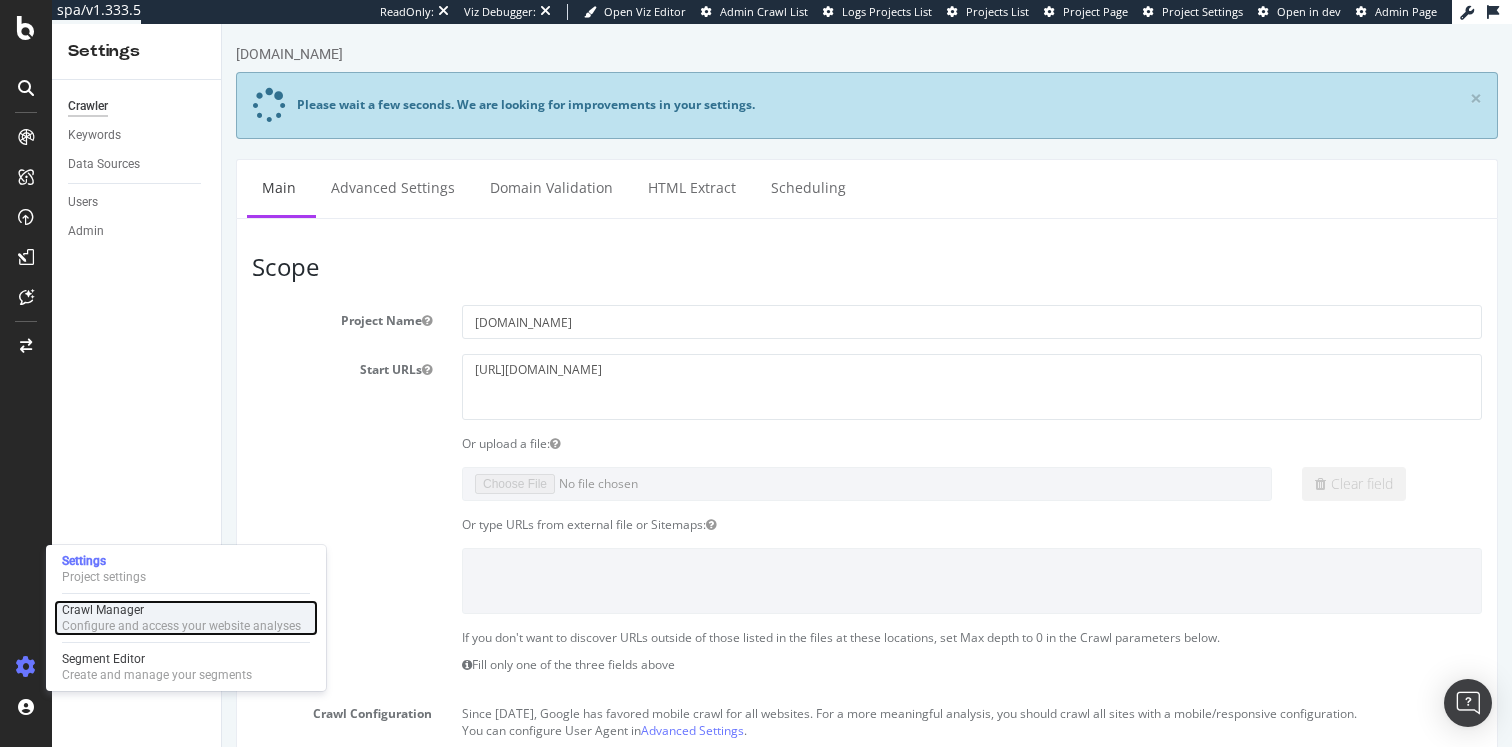 click on "Crawl Manager" at bounding box center [181, 610] 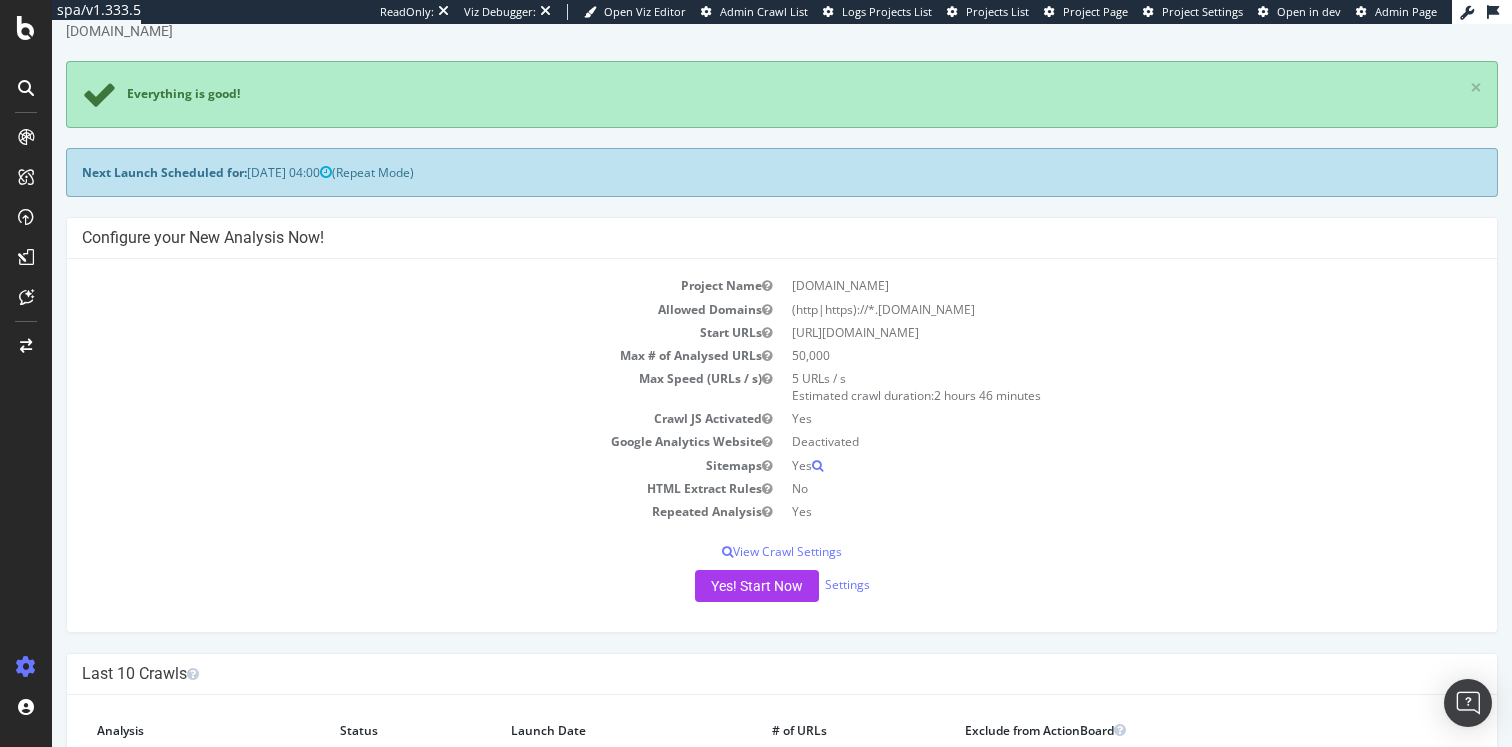scroll, scrollTop: 0, scrollLeft: 0, axis: both 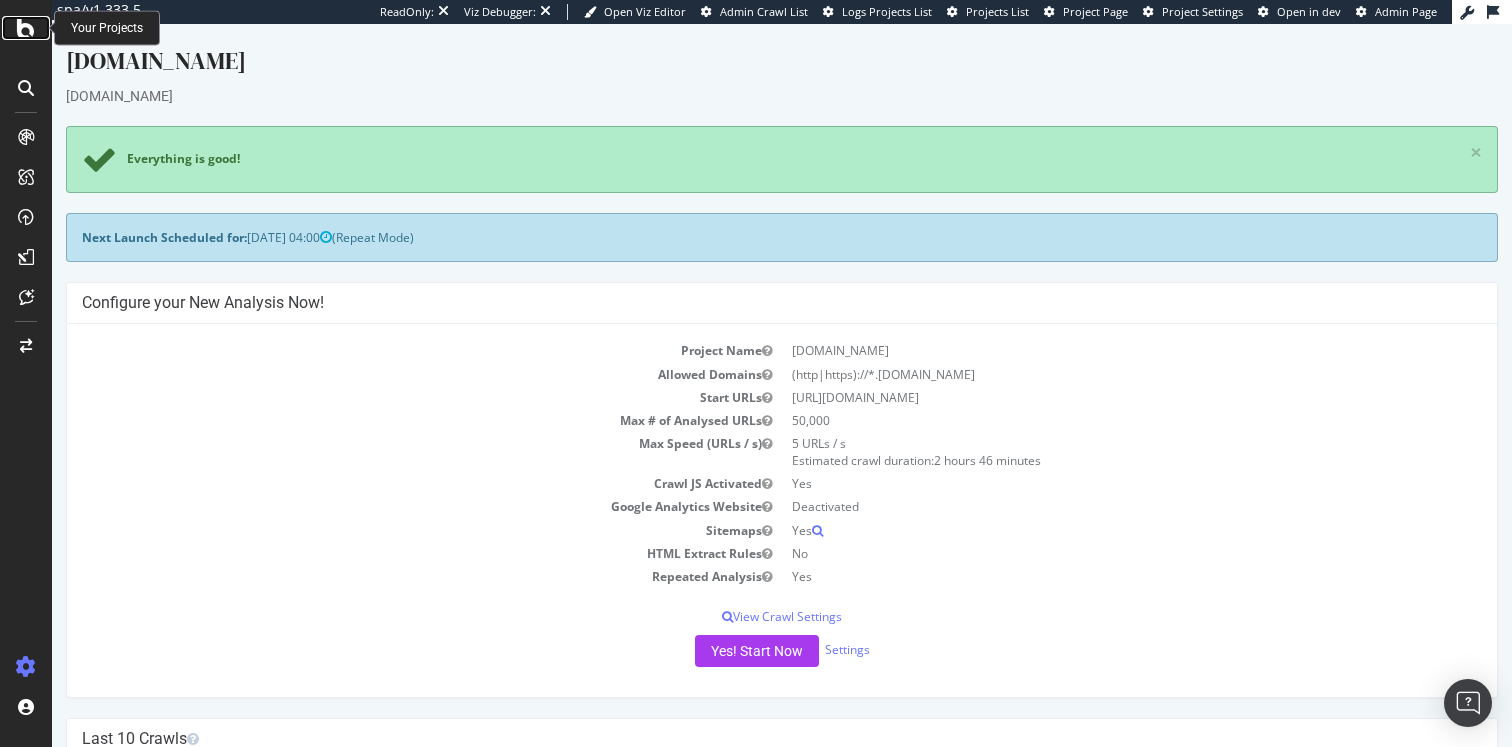 click at bounding box center (26, 28) 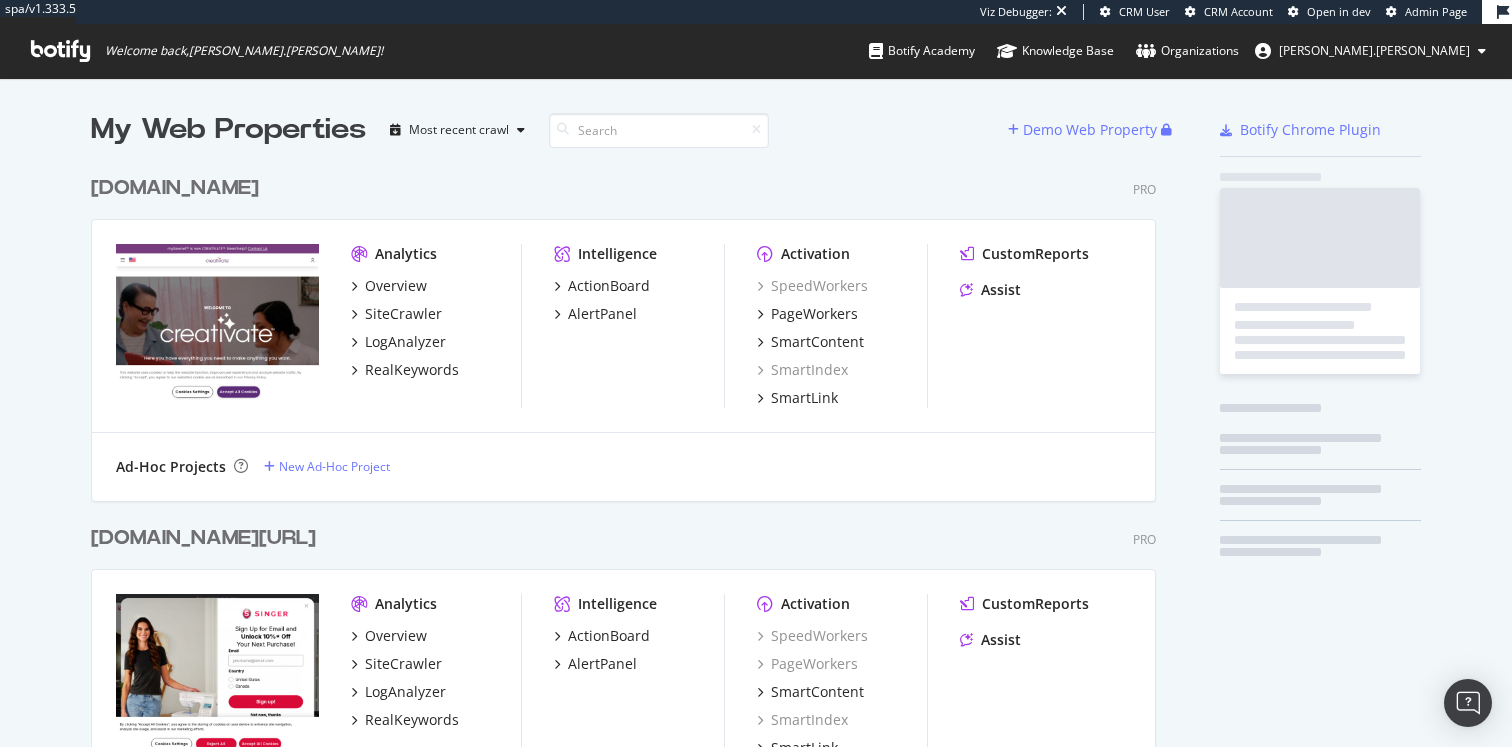 scroll, scrollTop: 1, scrollLeft: 1, axis: both 